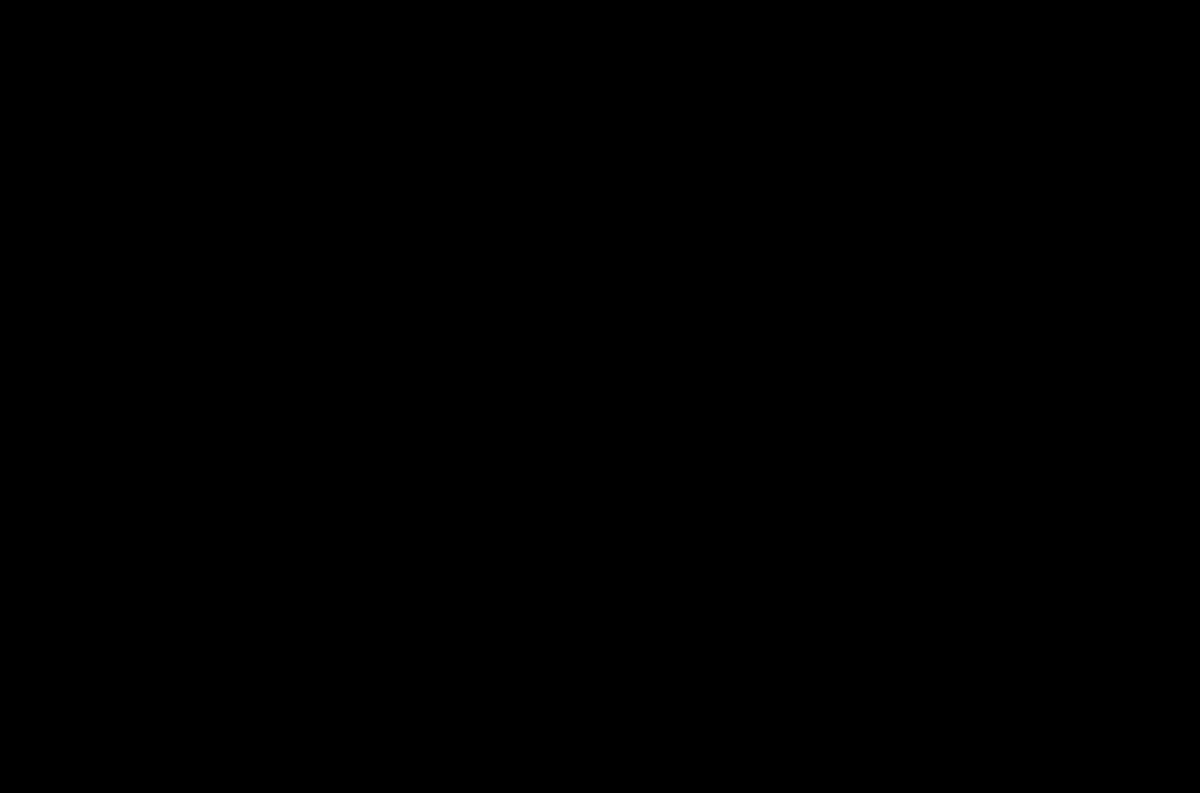 scroll, scrollTop: 0, scrollLeft: 0, axis: both 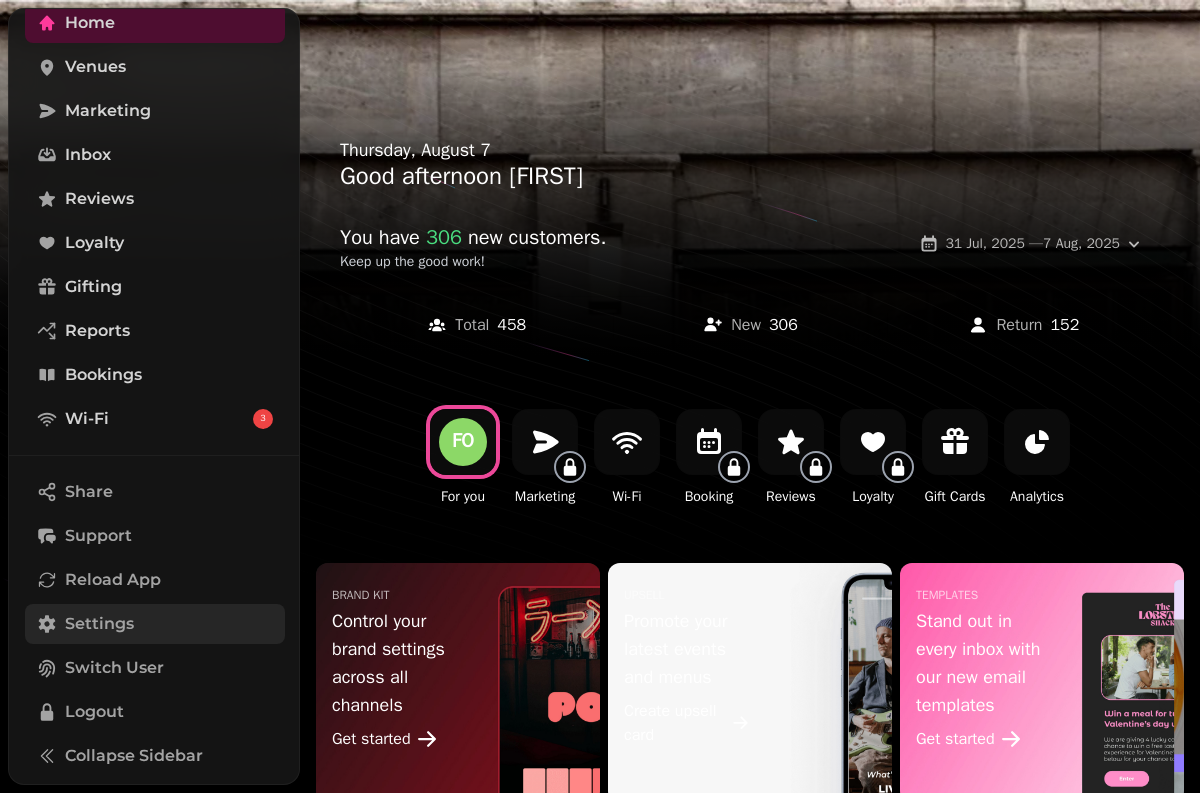 click on "Settings" at bounding box center (99, 624) 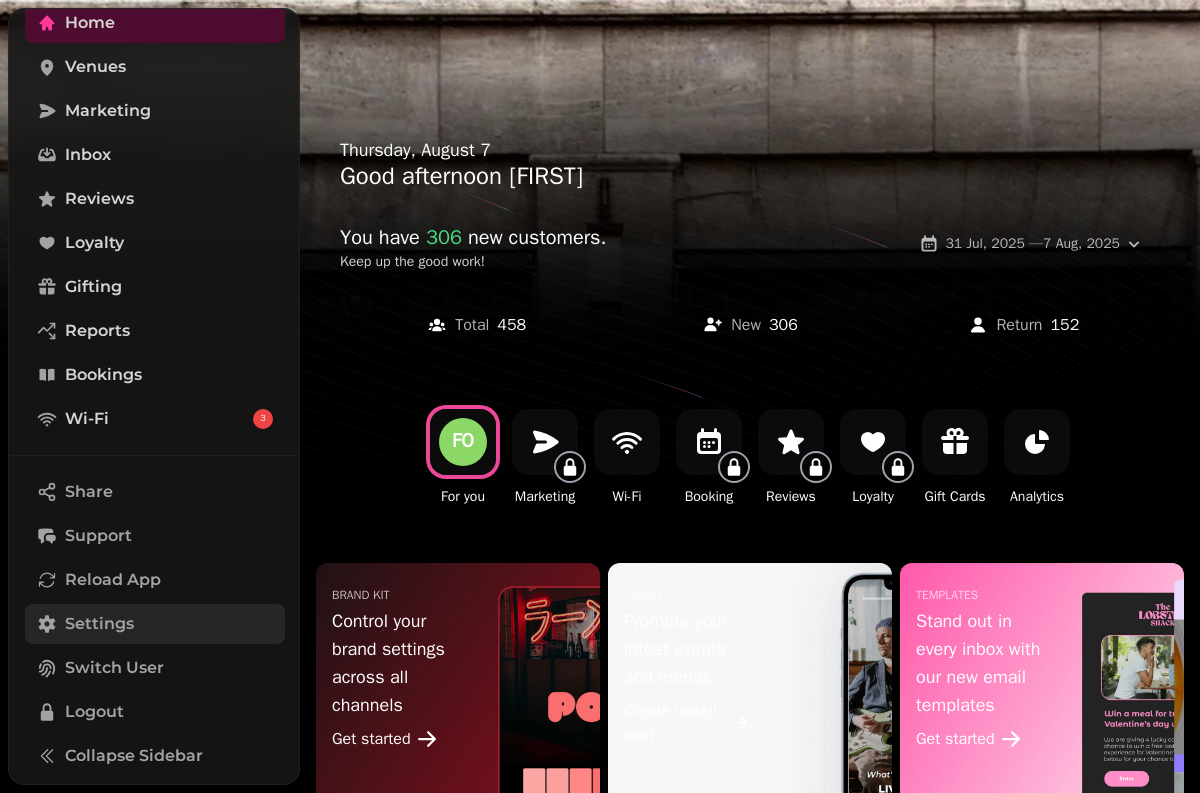 scroll, scrollTop: 78, scrollLeft: 0, axis: vertical 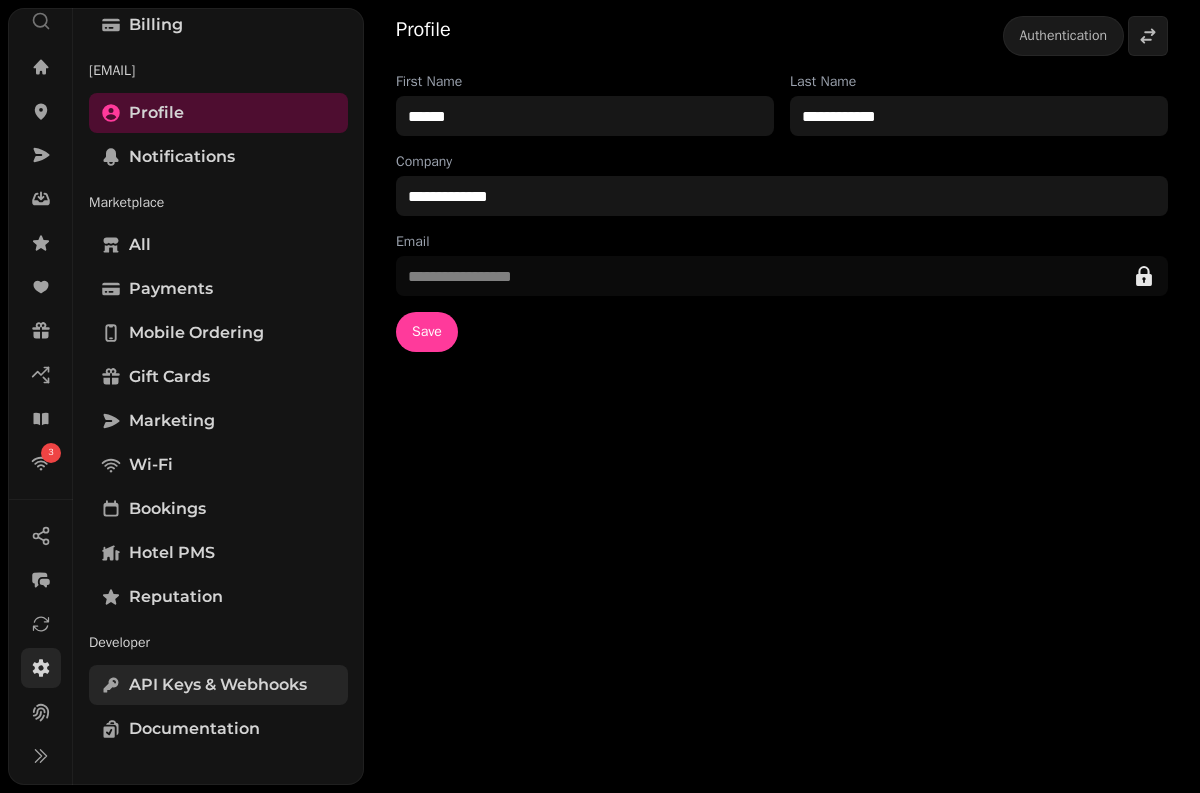 click on "API keys & webhooks" at bounding box center (218, 685) 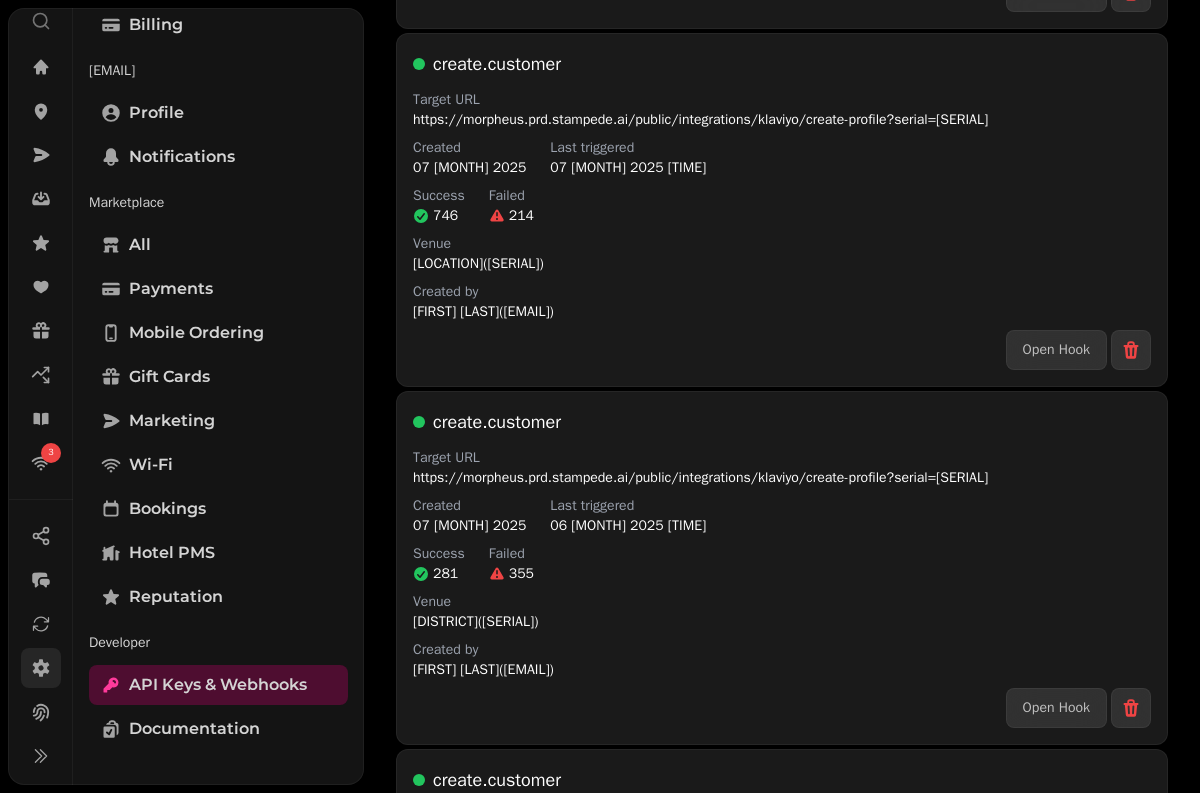 scroll, scrollTop: 0, scrollLeft: 0, axis: both 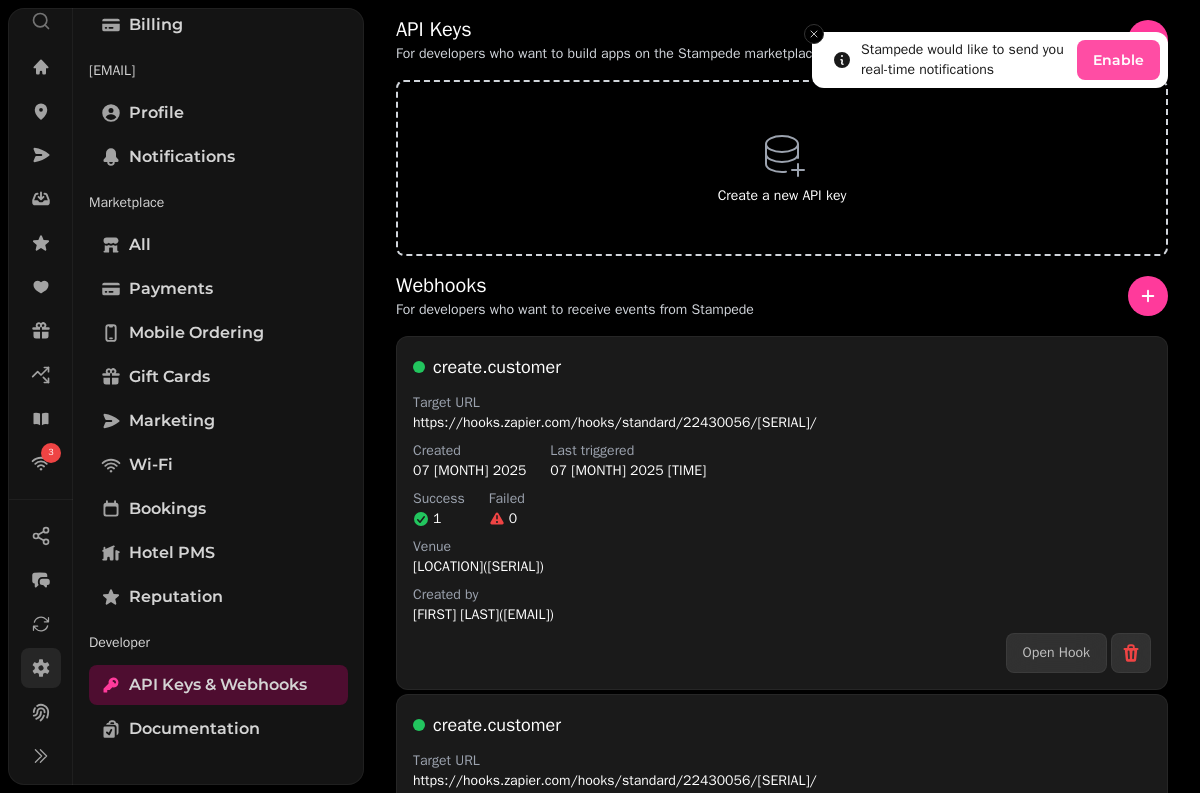 click on "Enable" at bounding box center [1118, 60] 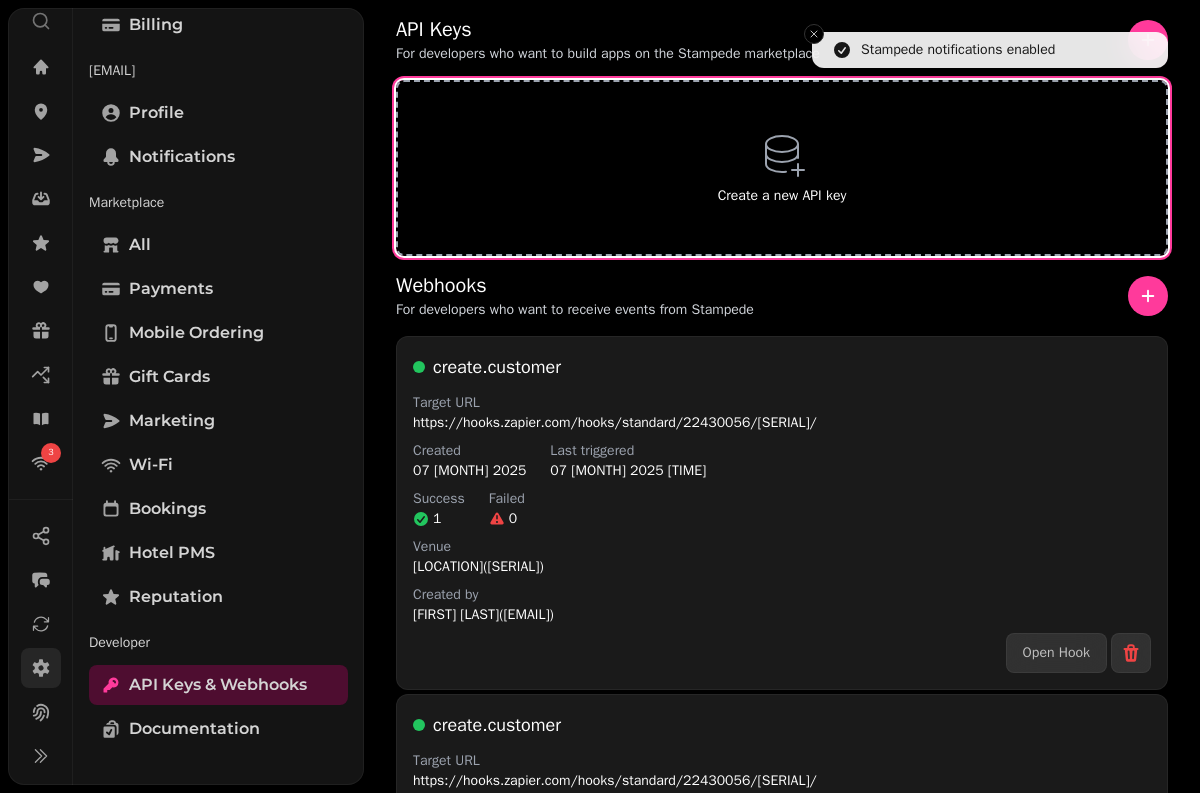 click 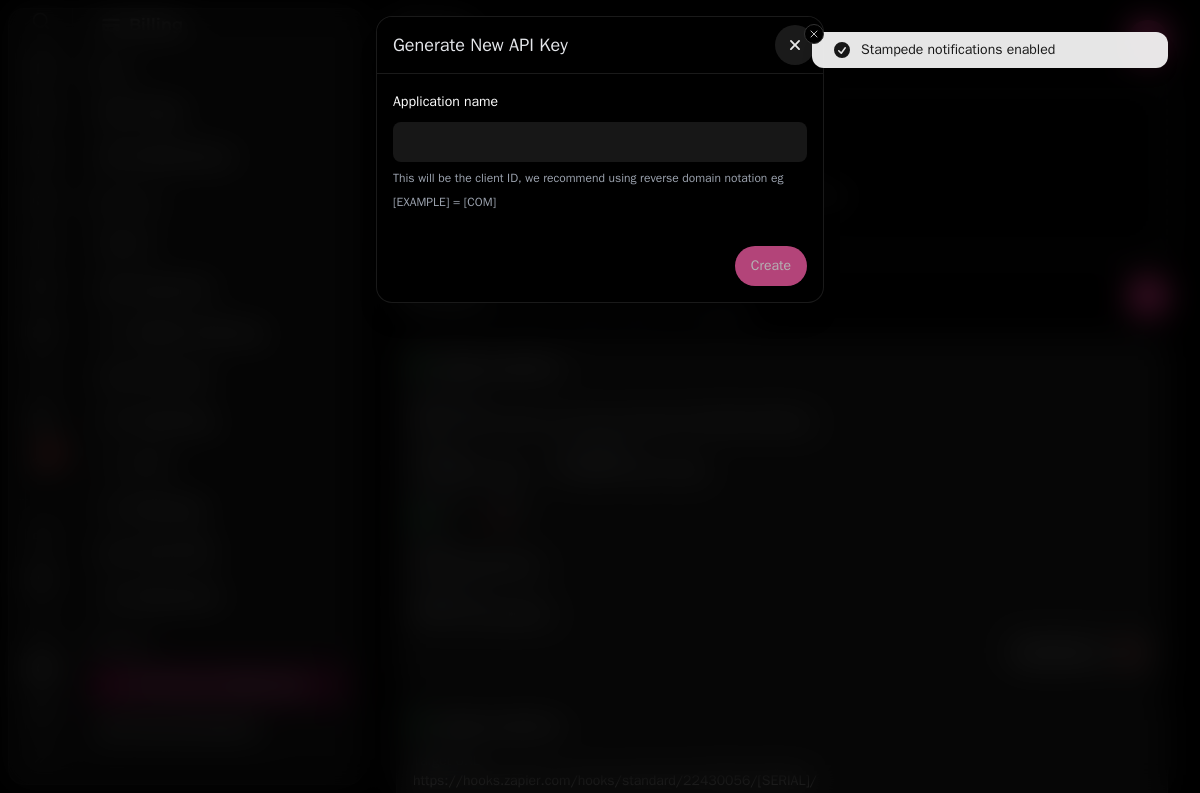 click 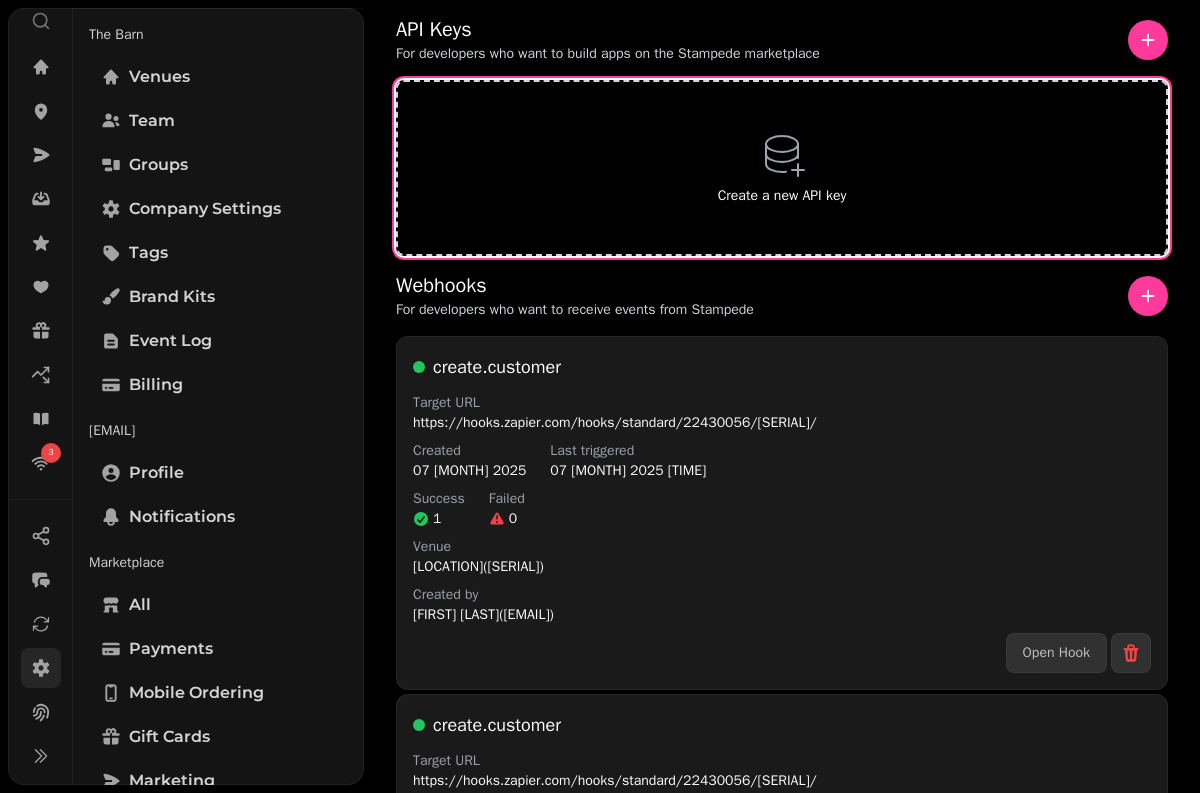 scroll, scrollTop: 0, scrollLeft: 0, axis: both 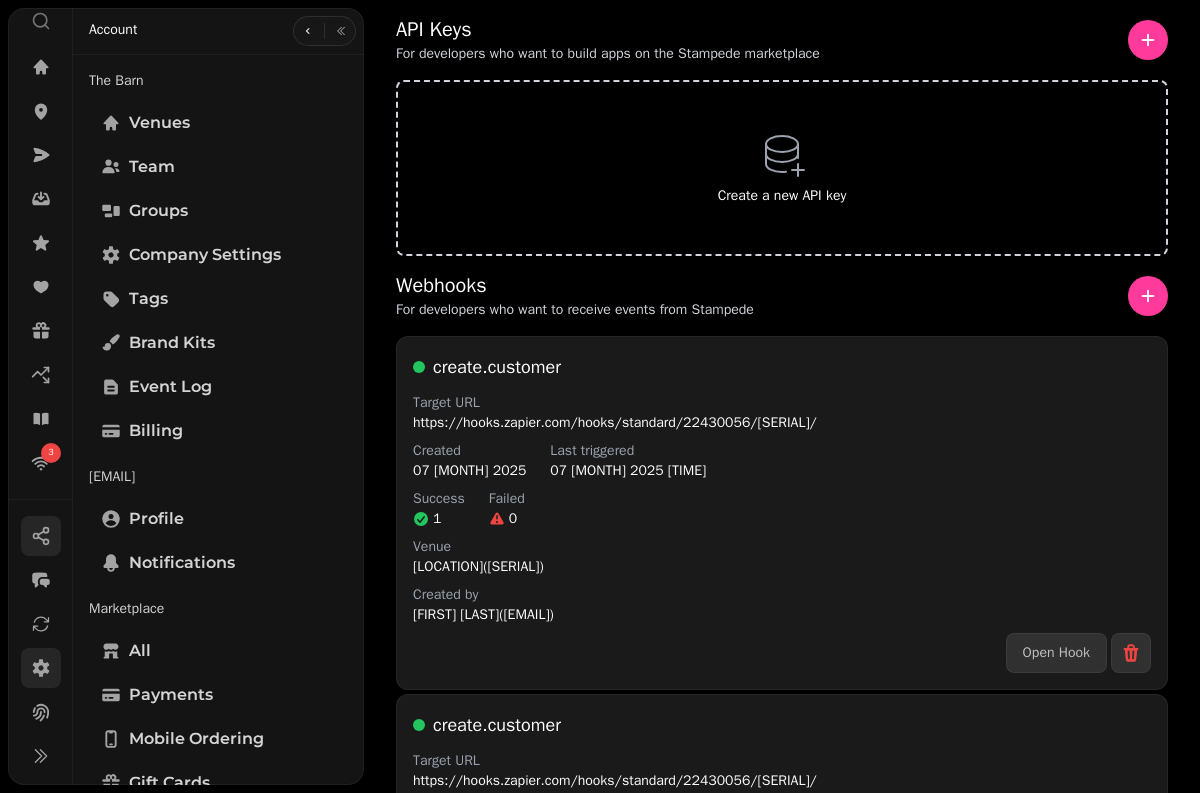 click 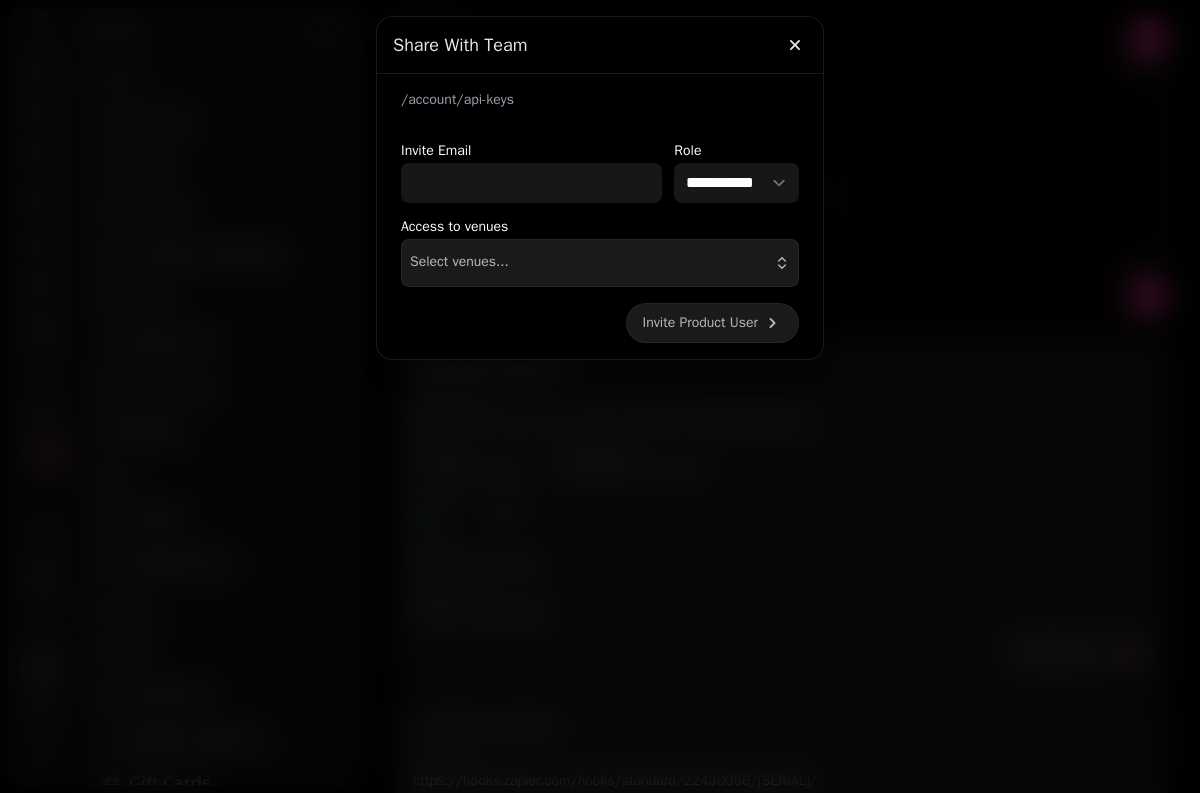 click at bounding box center [600, 396] 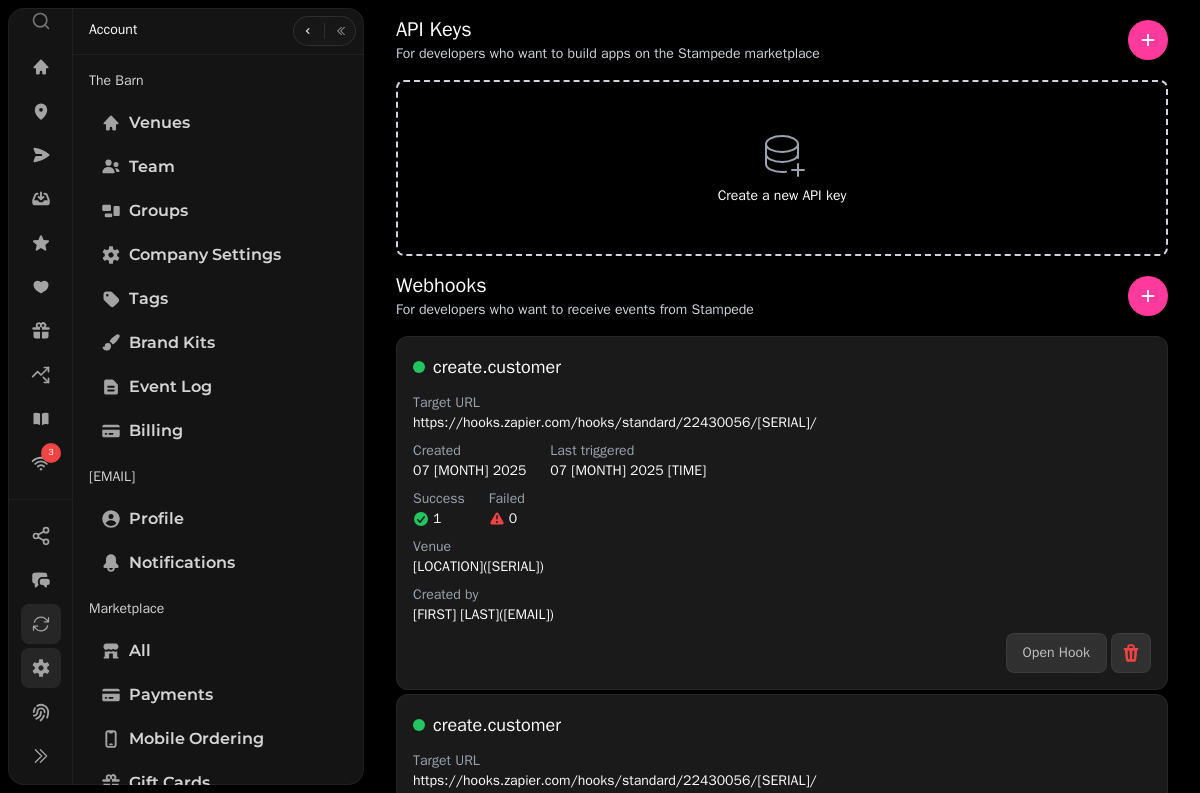 click 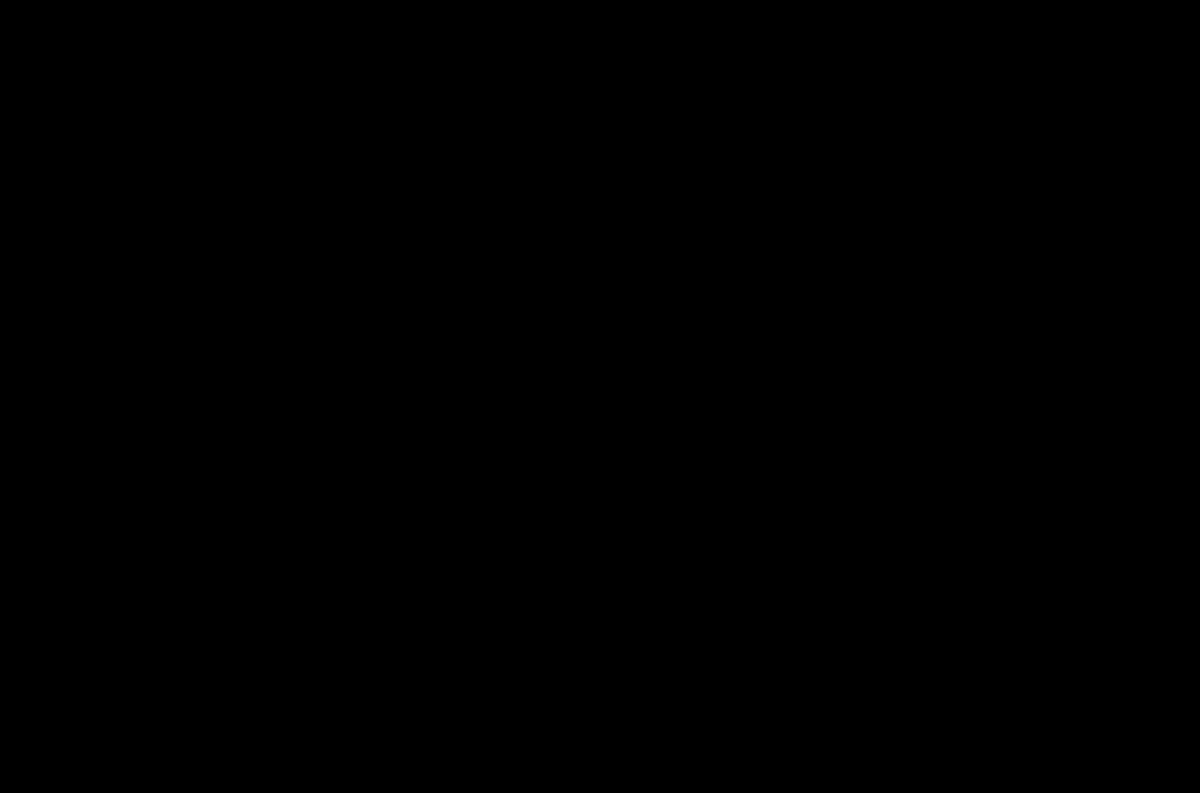scroll, scrollTop: 0, scrollLeft: 0, axis: both 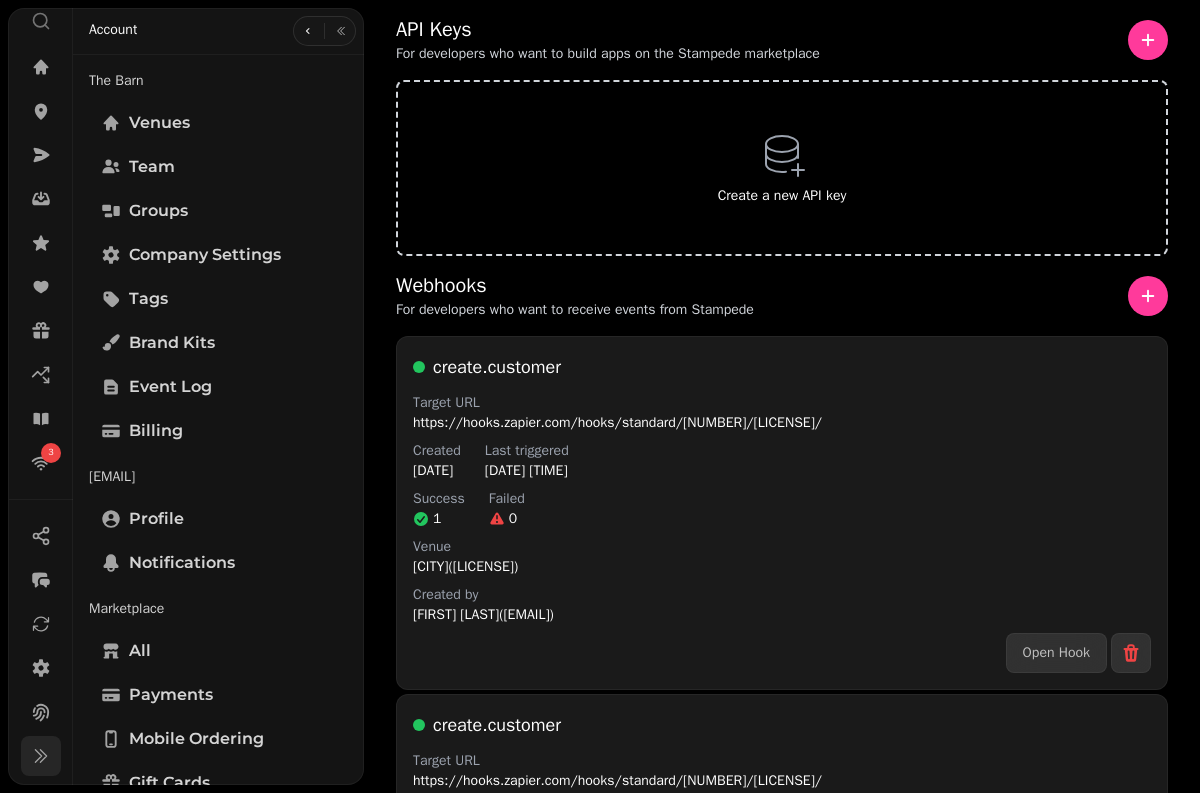 click 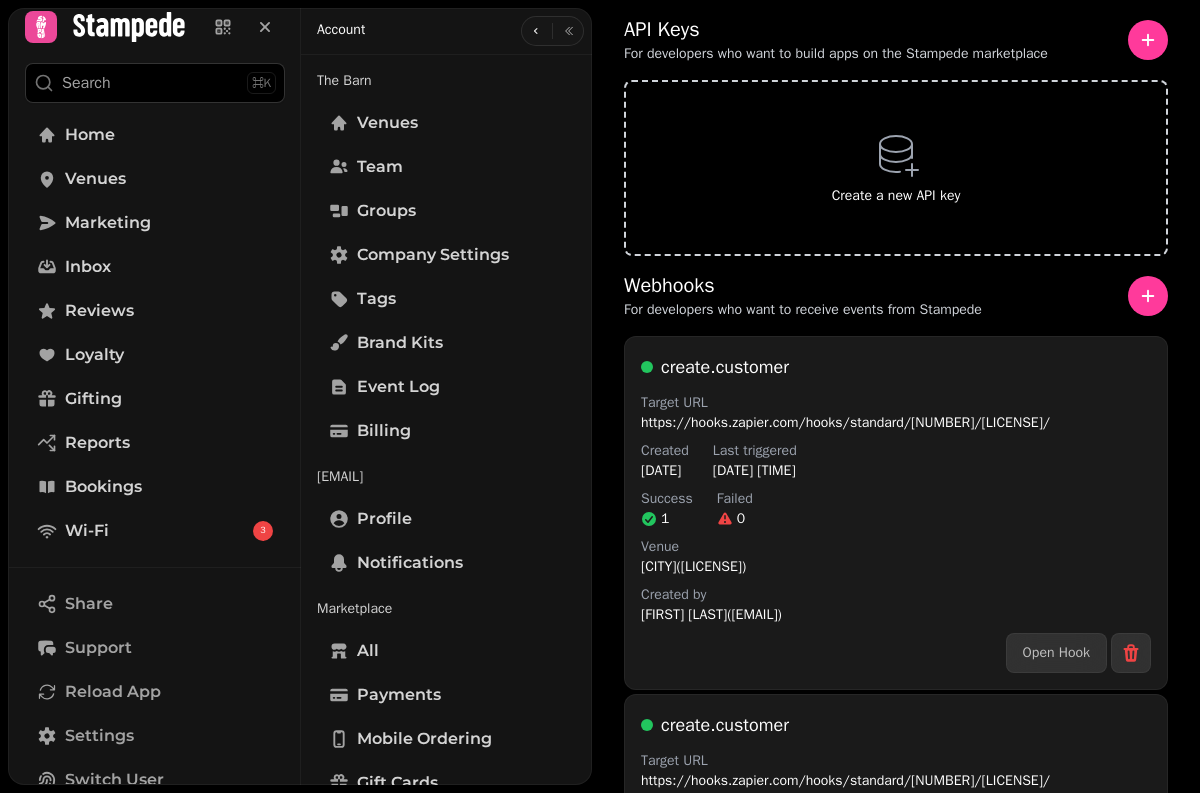 scroll, scrollTop: 0, scrollLeft: 0, axis: both 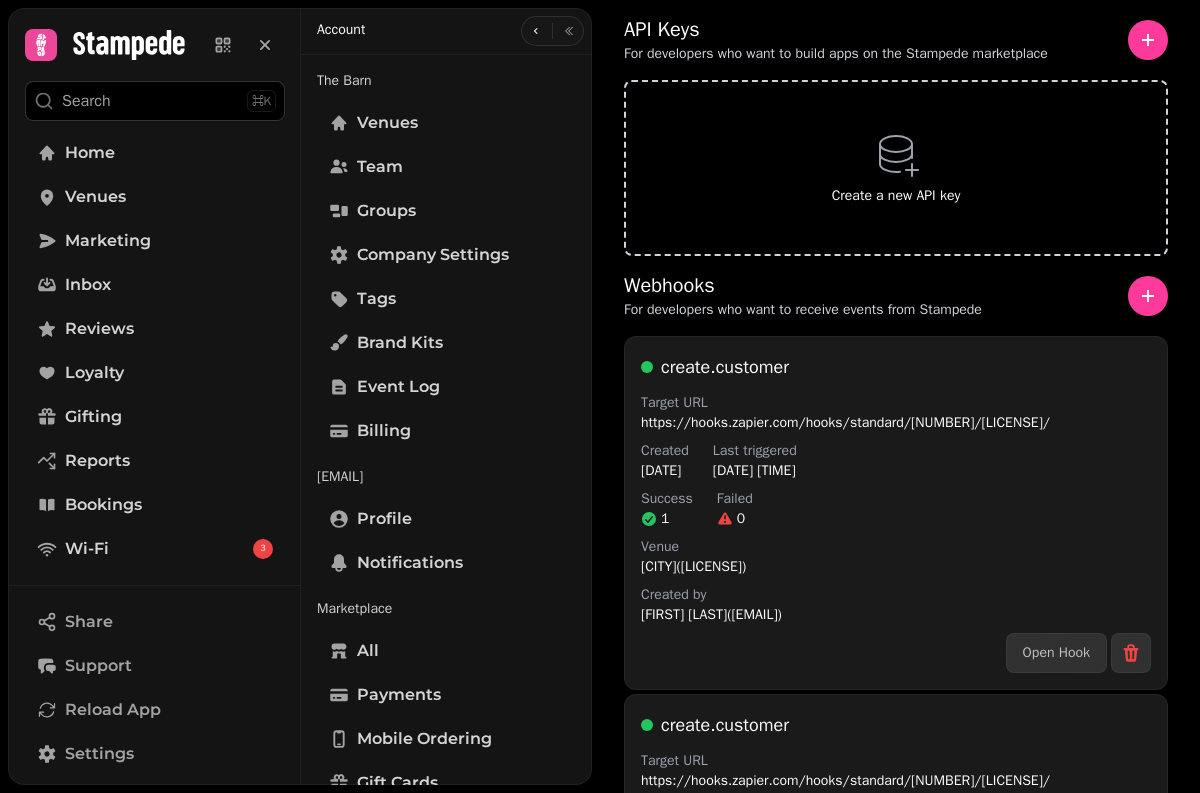 click on "Search" at bounding box center [86, 101] 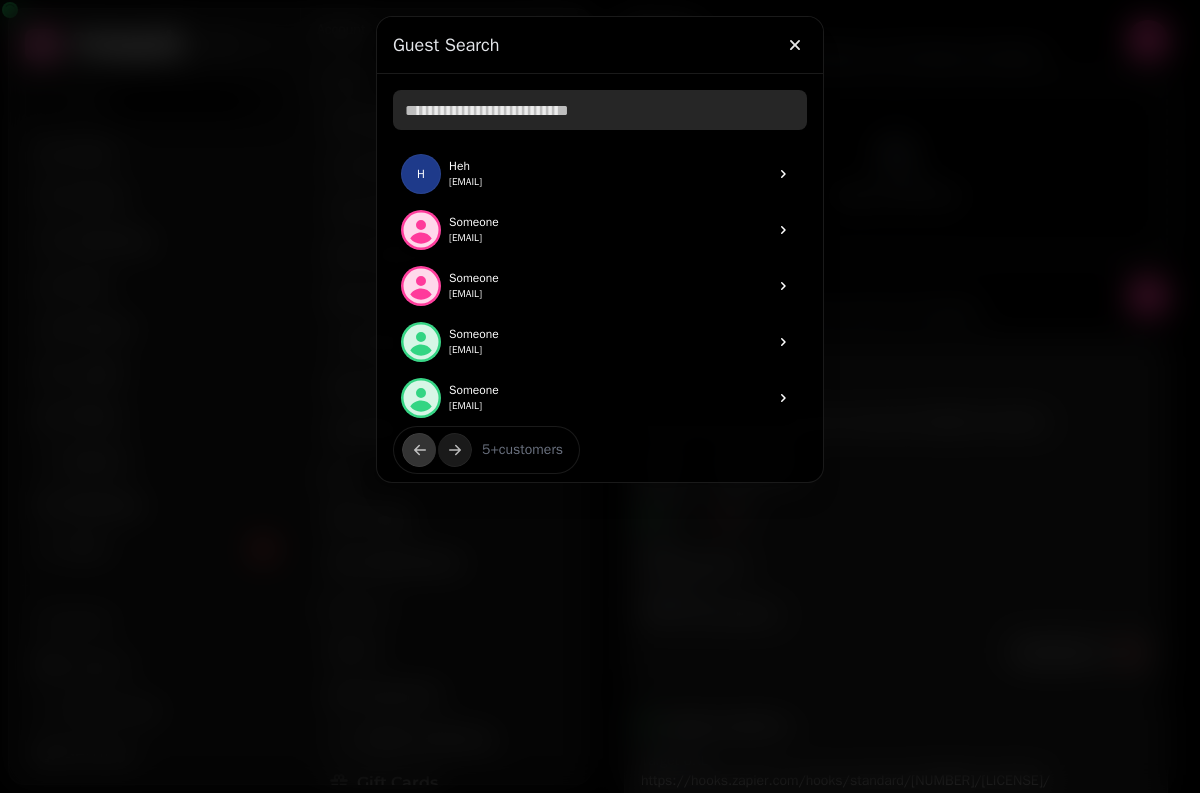 click at bounding box center (600, 110) 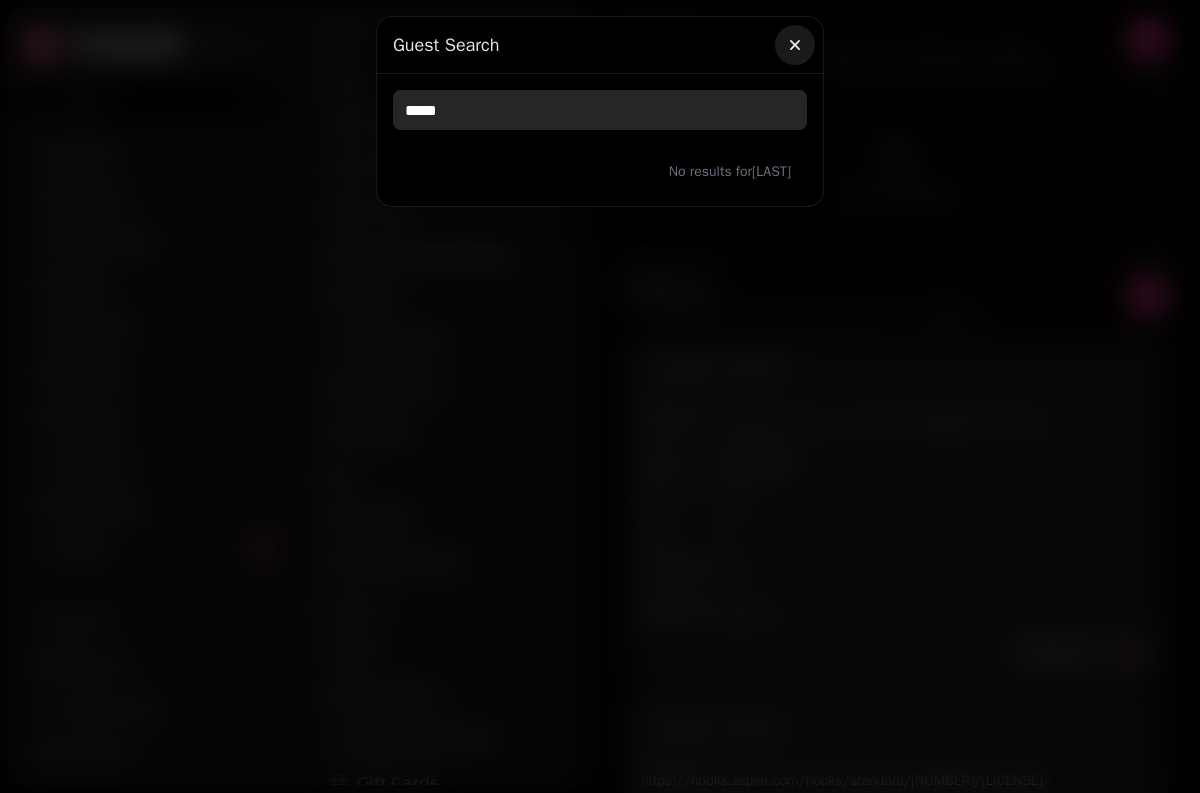type on "*****" 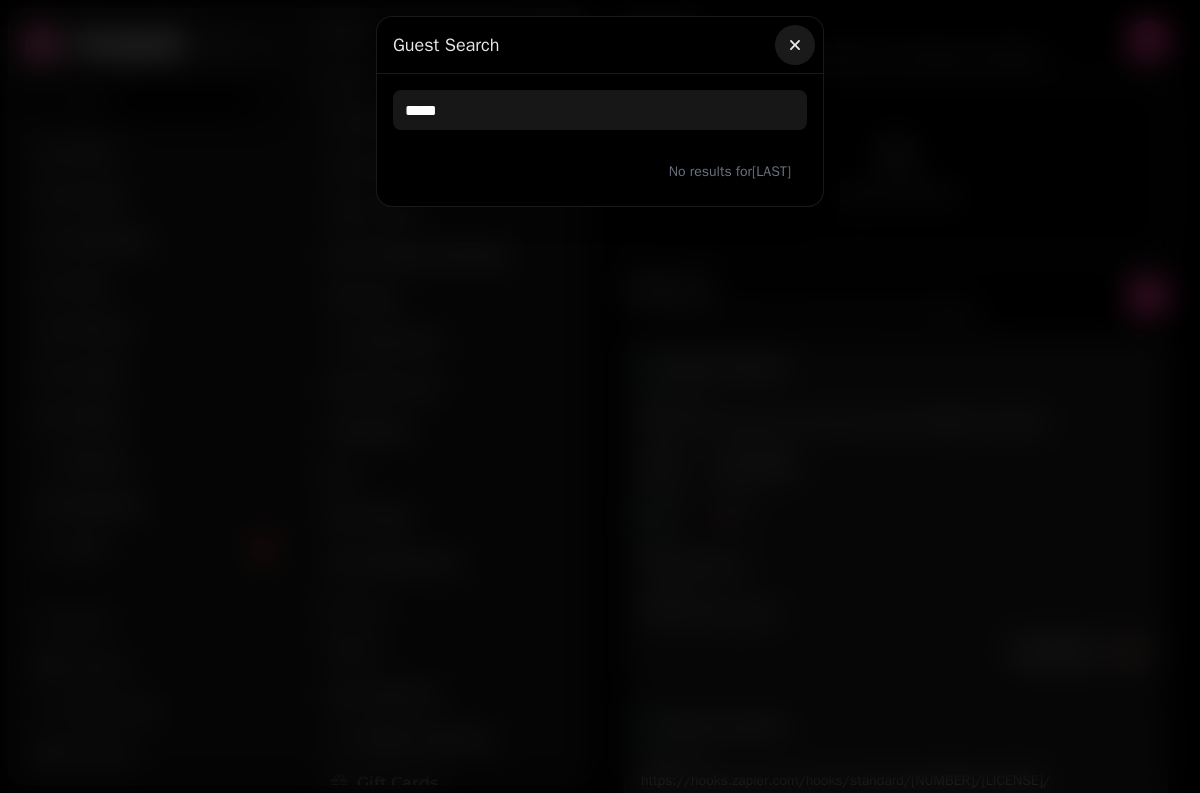 click 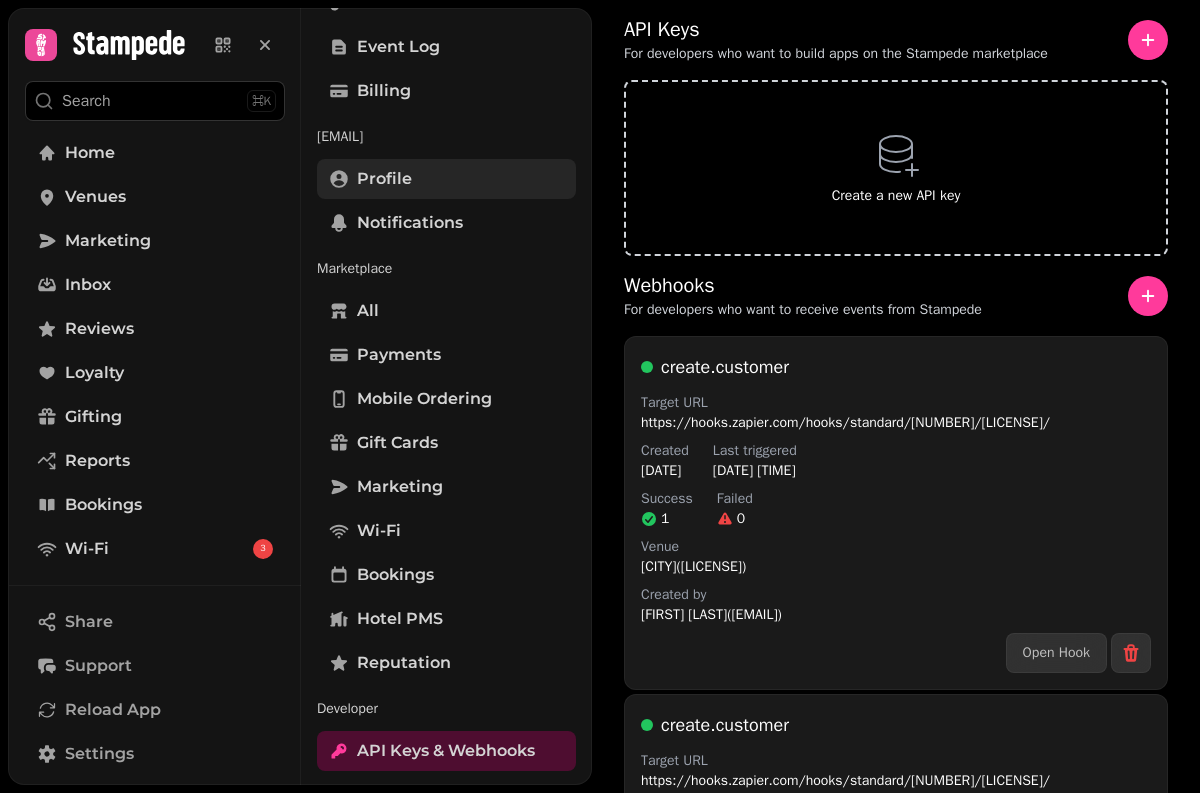 scroll, scrollTop: 365, scrollLeft: 0, axis: vertical 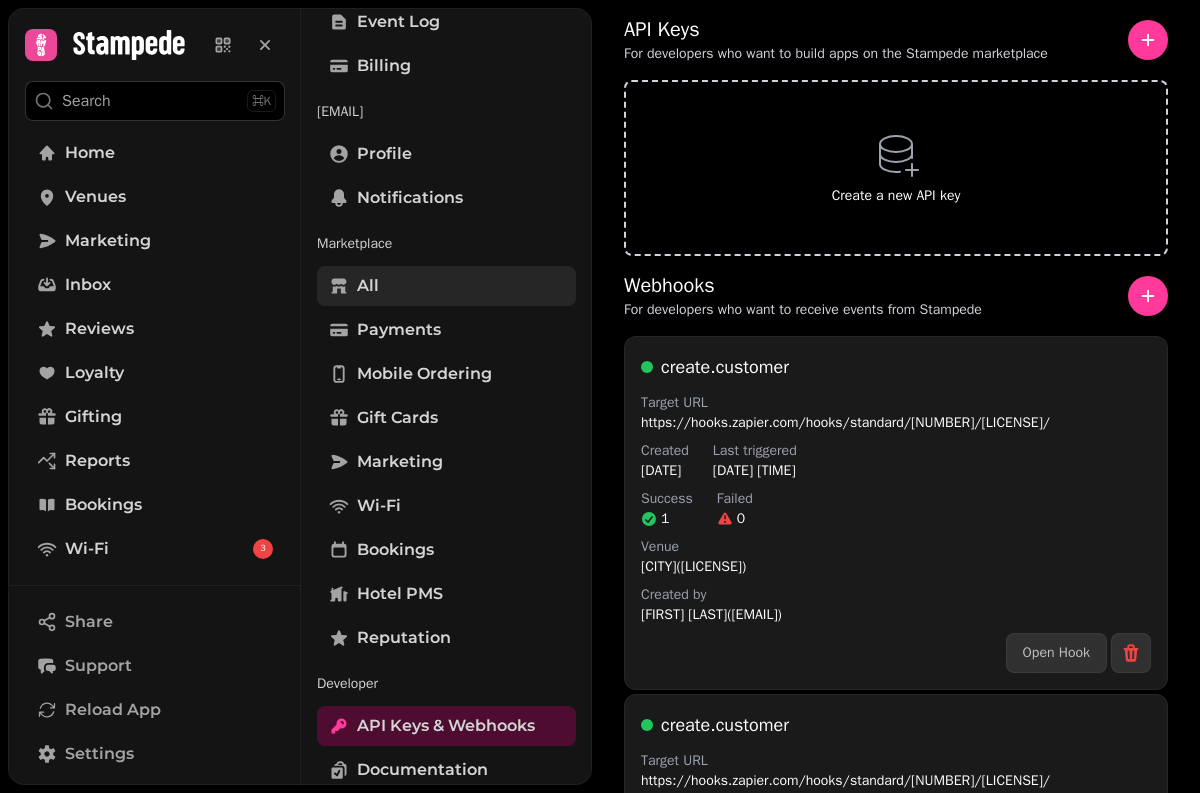 click on "All" at bounding box center (446, 286) 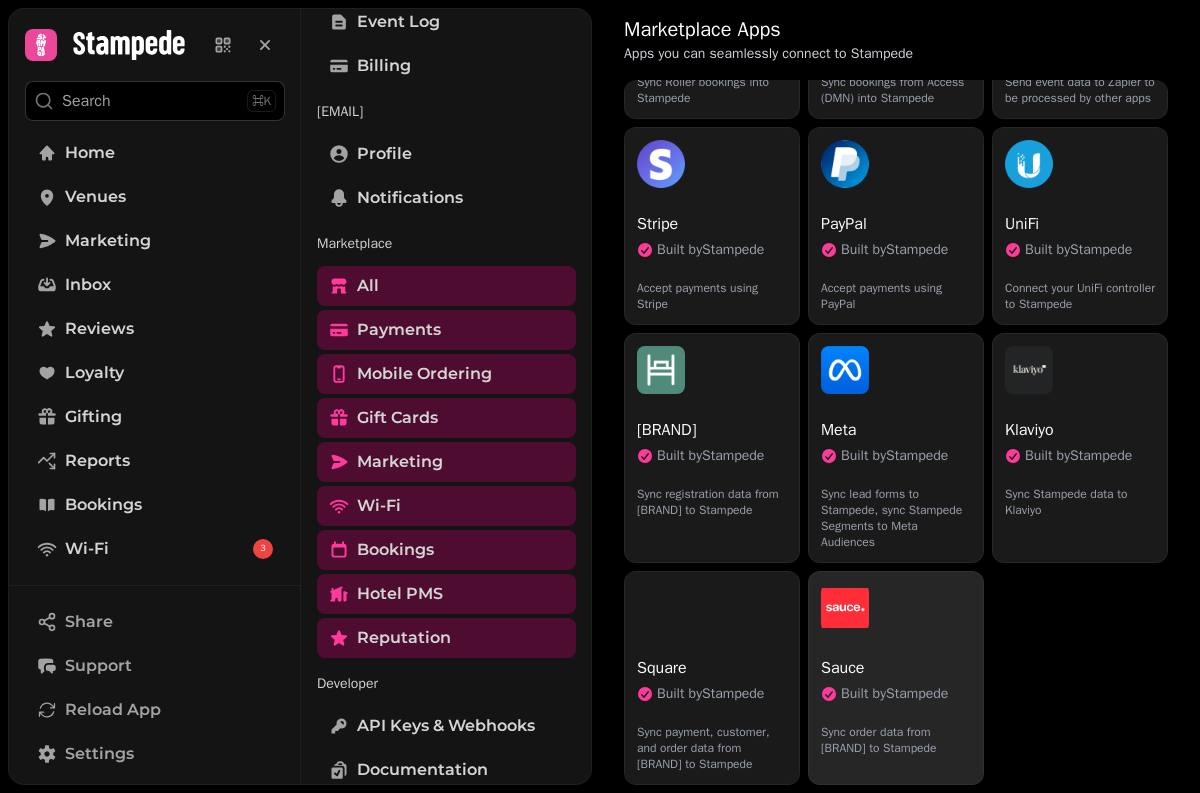 scroll, scrollTop: 1105, scrollLeft: 0, axis: vertical 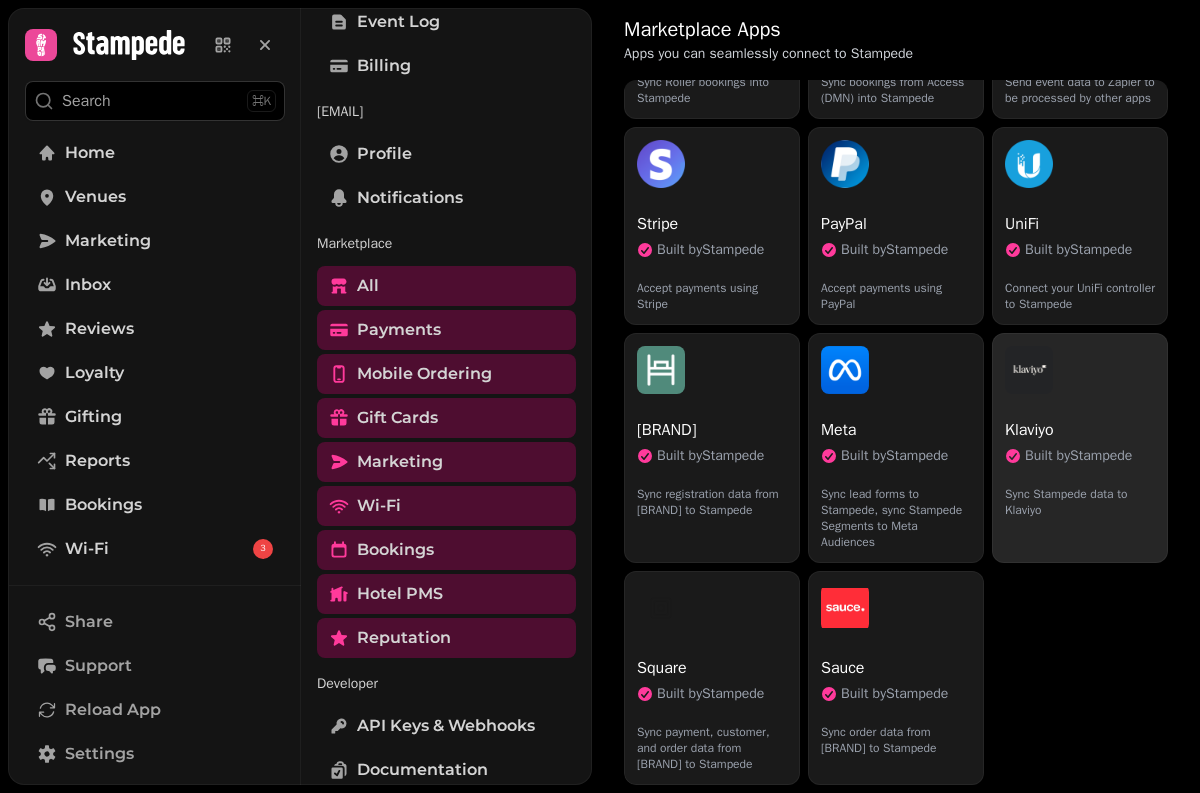 click on "Built by  Stampede" at bounding box center (1078, 456) 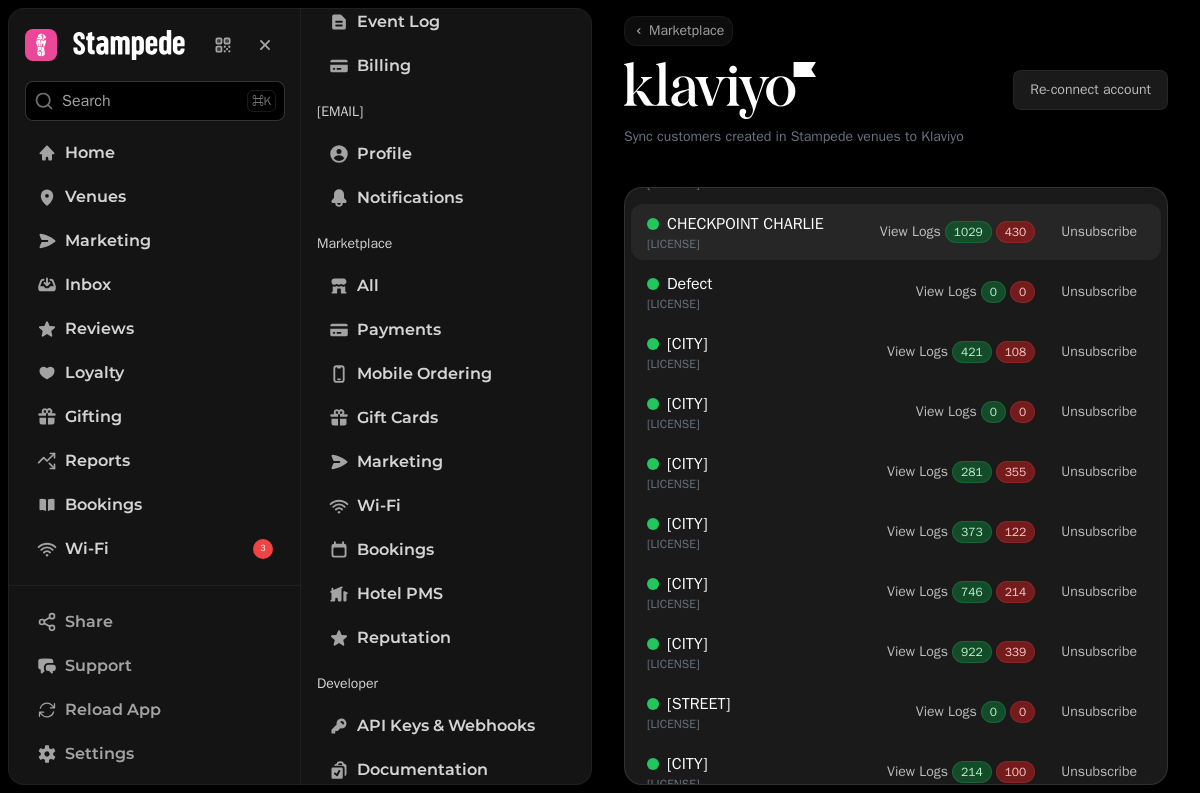 scroll, scrollTop: 144, scrollLeft: 0, axis: vertical 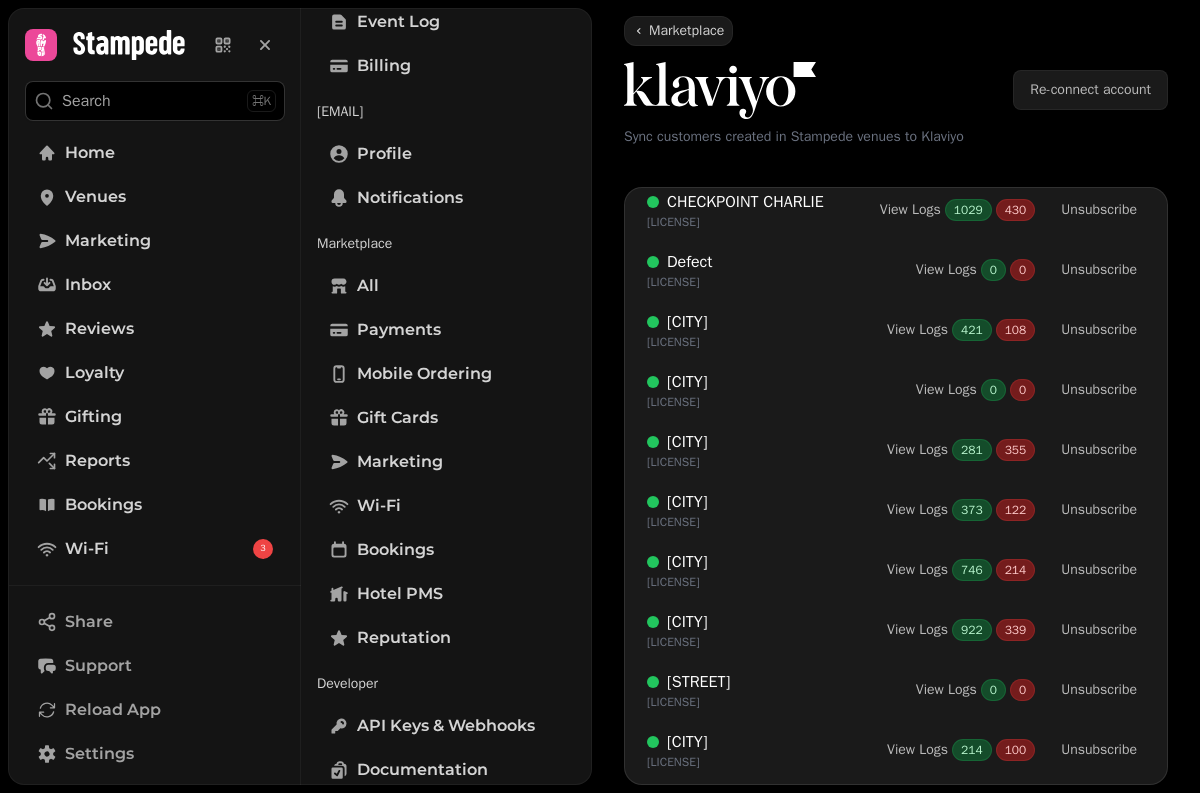 click on "Marketplace" at bounding box center [686, 31] 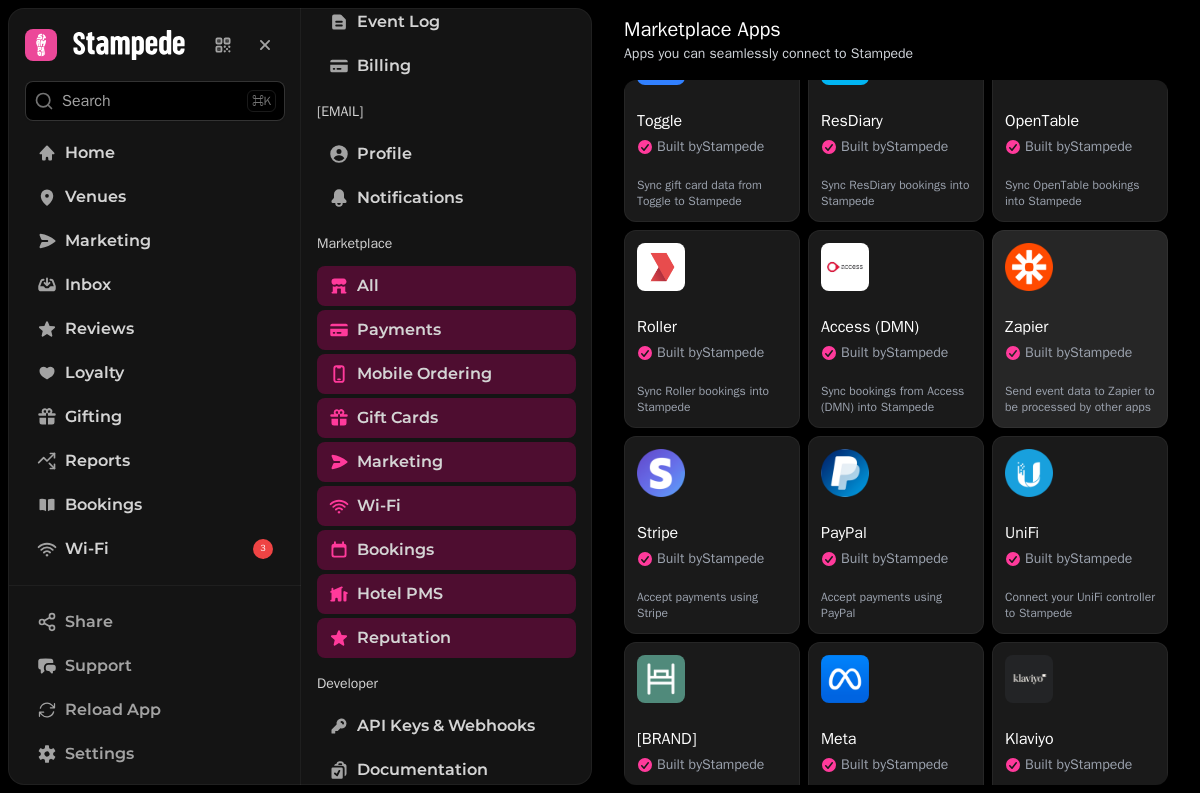 scroll, scrollTop: 703, scrollLeft: 0, axis: vertical 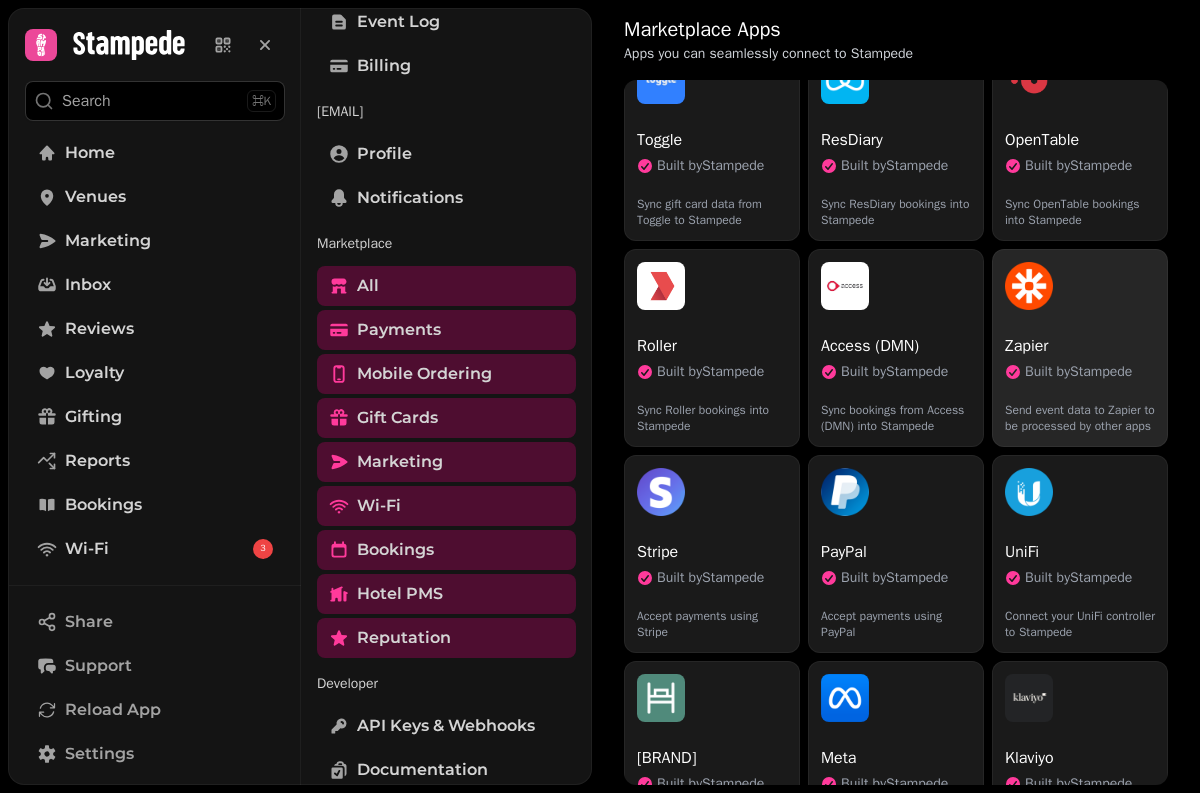click on "Zapier Built by  Stampede Send event data to Zapier to be processed by other apps" at bounding box center [1080, 348] 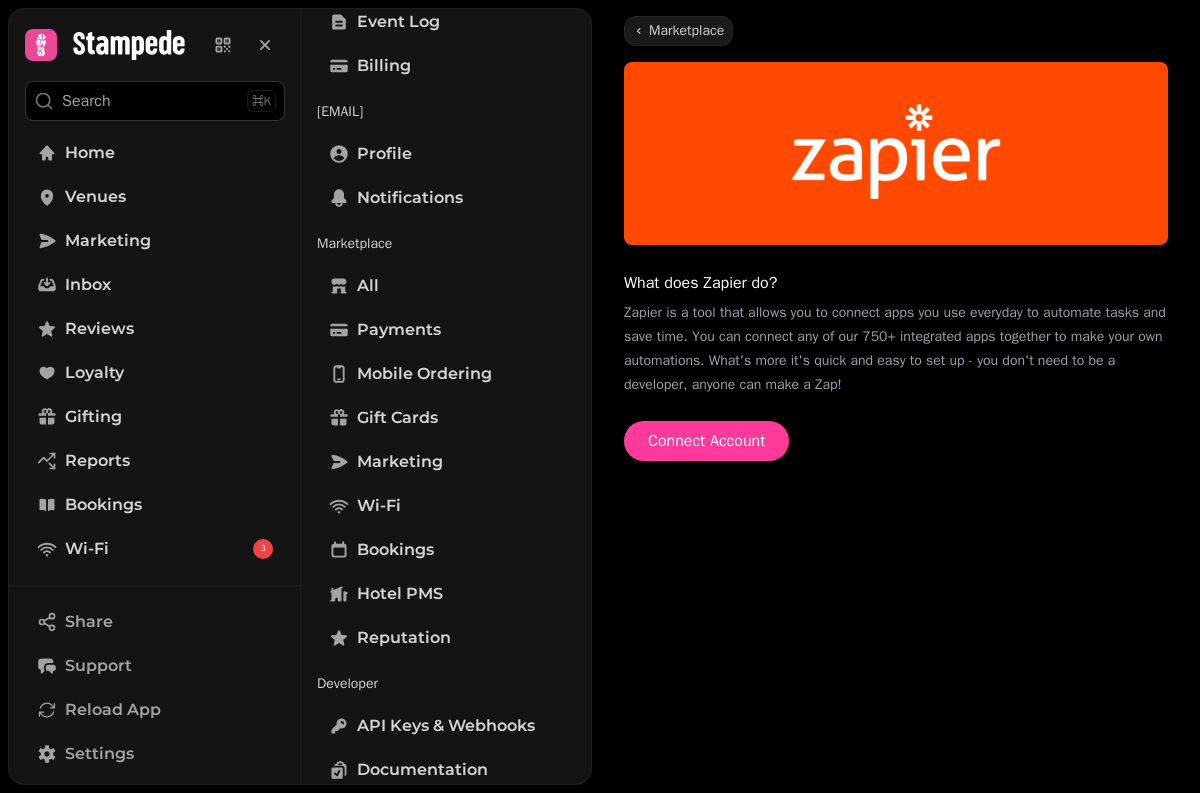 click on "Marketplace" at bounding box center [678, 31] 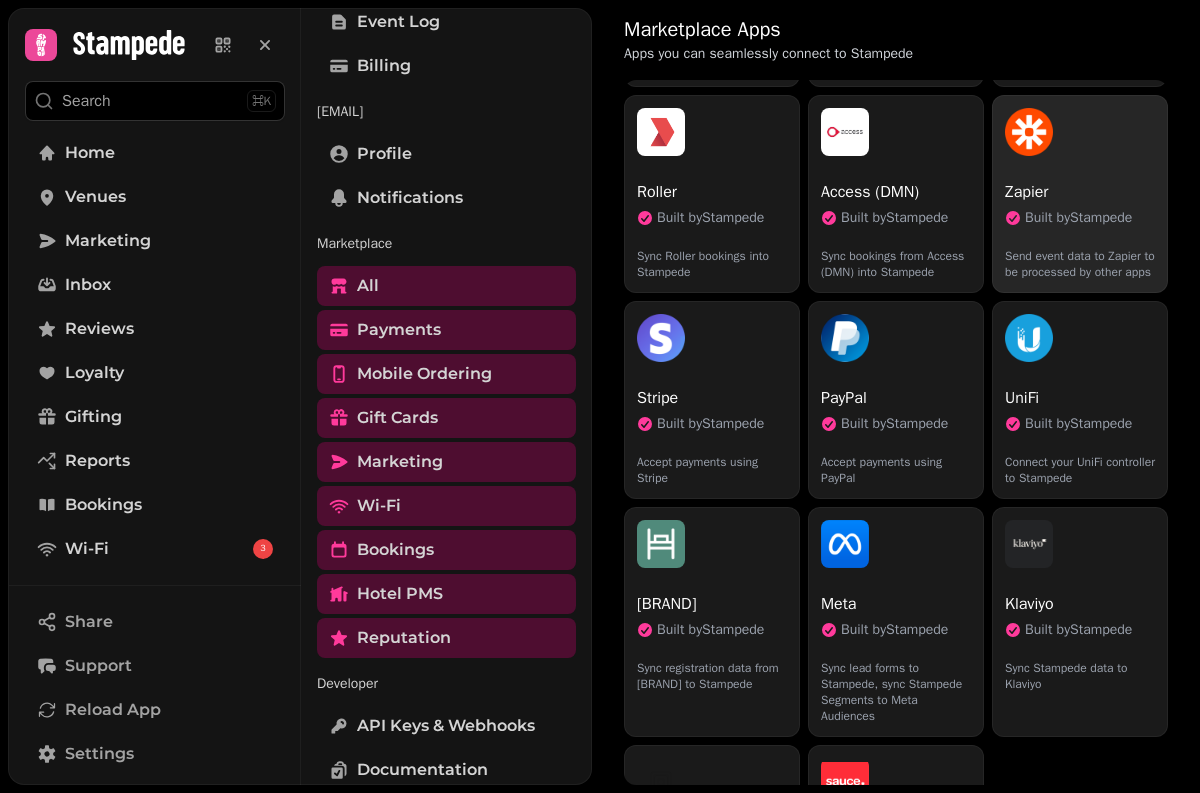 scroll, scrollTop: 833, scrollLeft: 0, axis: vertical 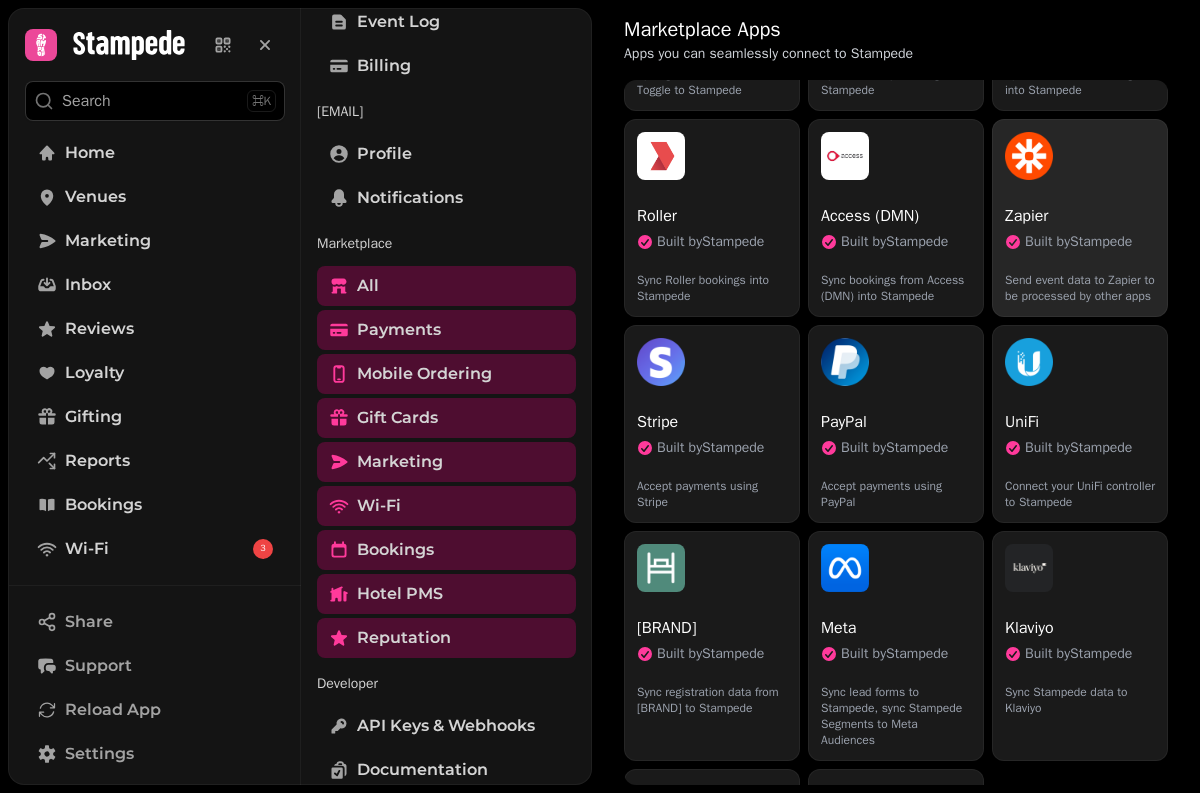 click on "Zapier Built by  Stampede Send event data to Zapier to be processed by other apps" at bounding box center (1080, 218) 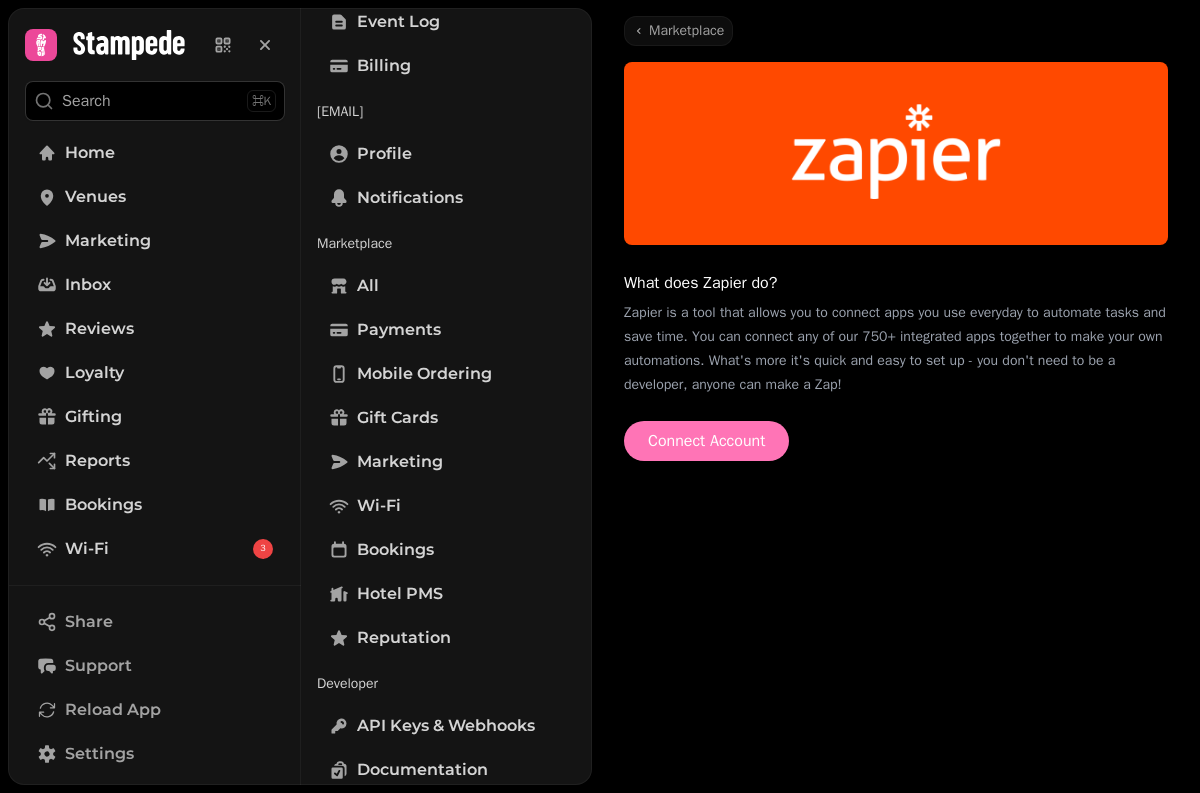 click on "Connect Account" at bounding box center [706, 441] 